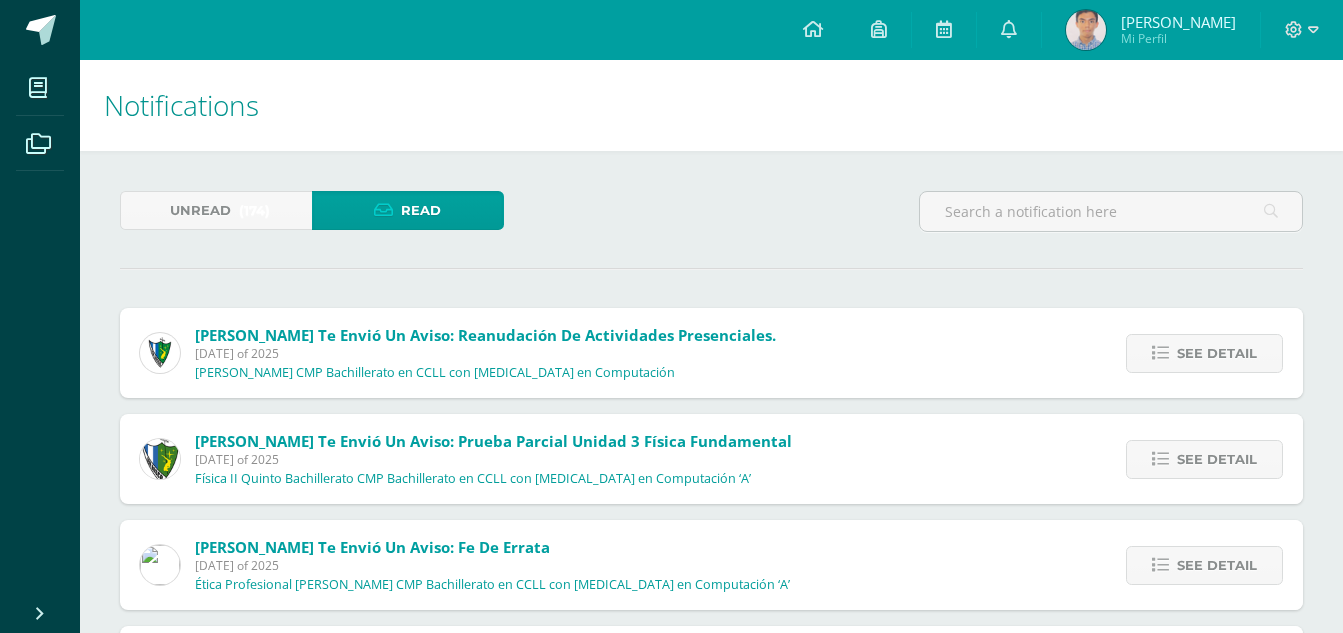 scroll, scrollTop: 2045, scrollLeft: 0, axis: vertical 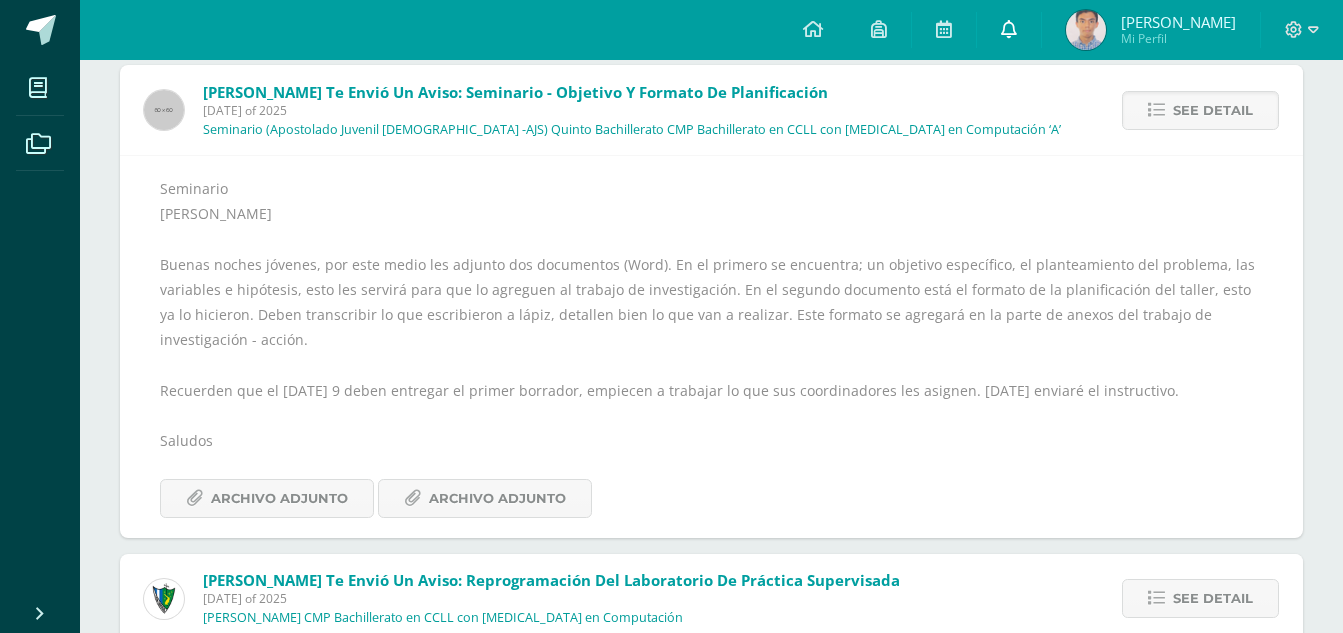 click at bounding box center (1009, 30) 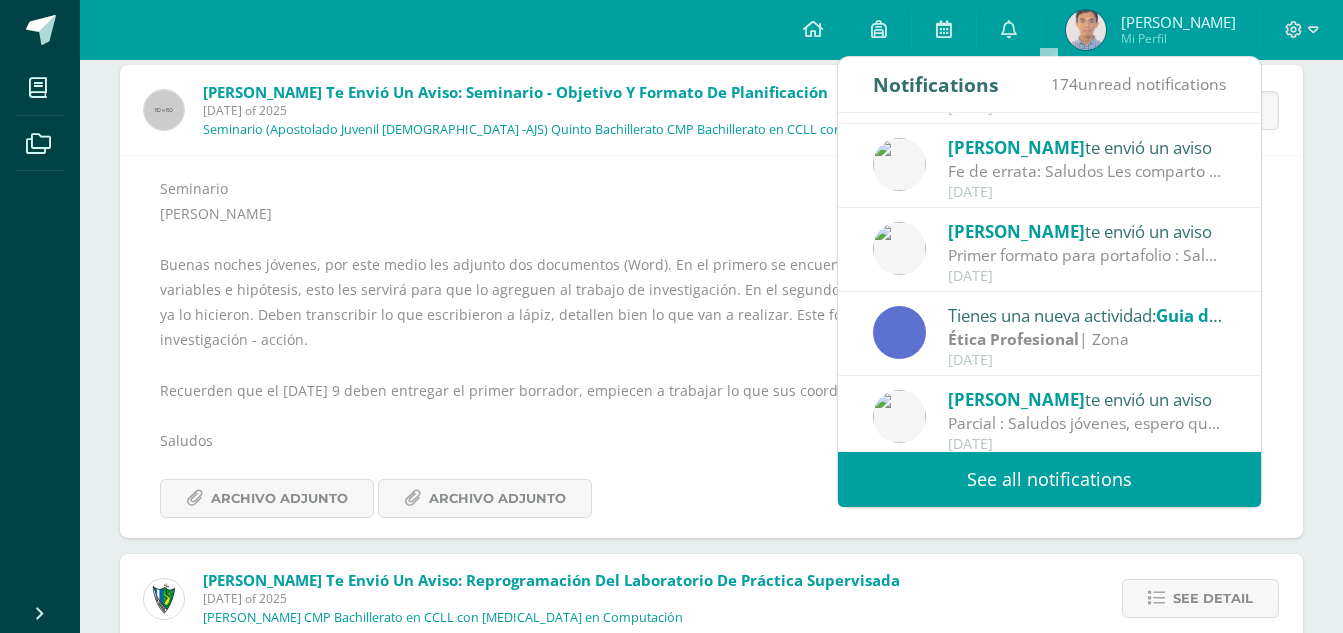 scroll, scrollTop: 333, scrollLeft: 0, axis: vertical 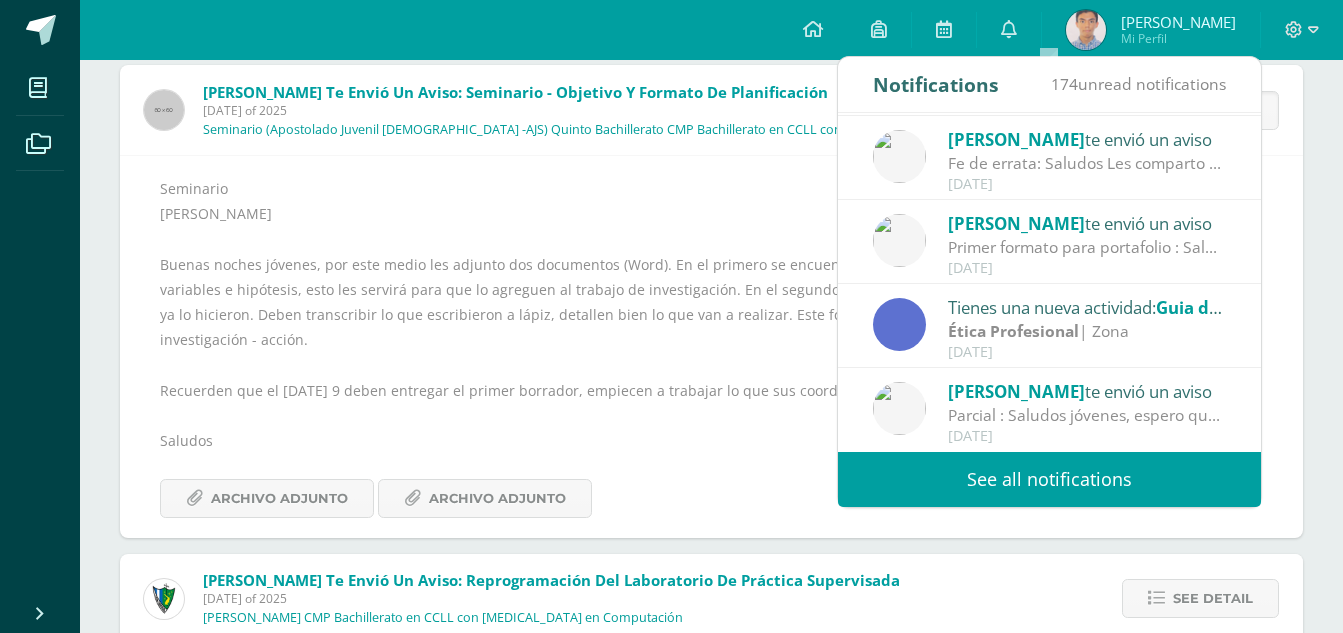 click on "See all notifications" at bounding box center (1049, 479) 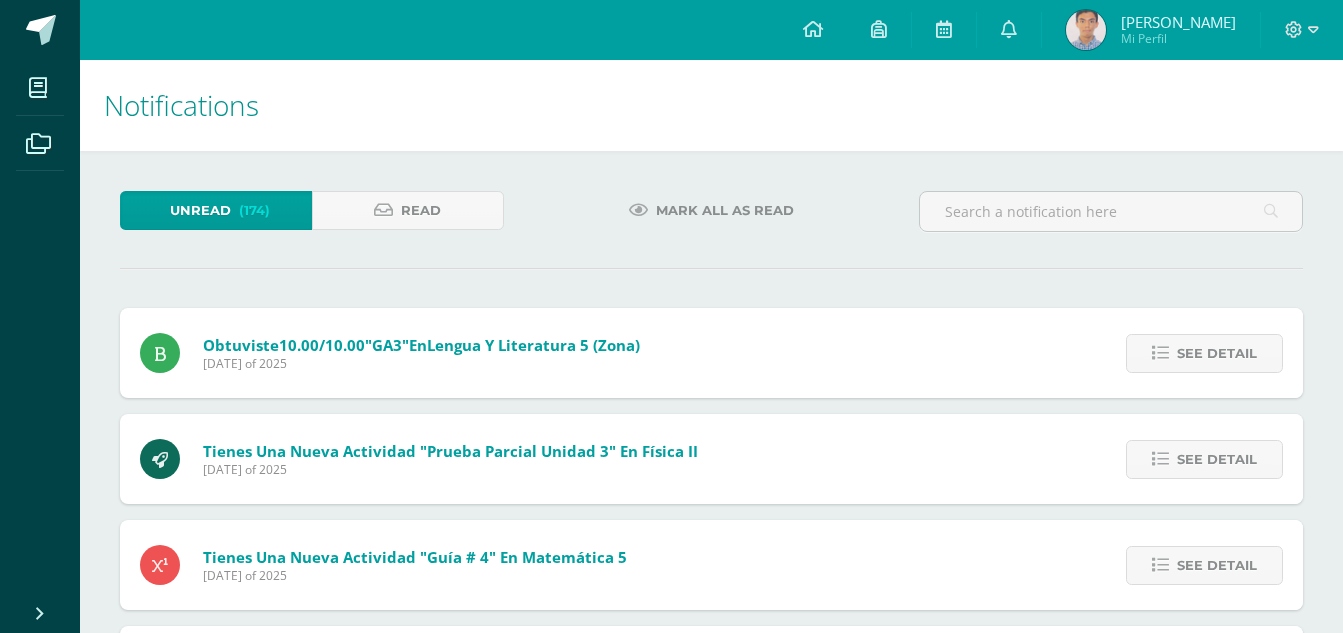 scroll, scrollTop: 0, scrollLeft: 0, axis: both 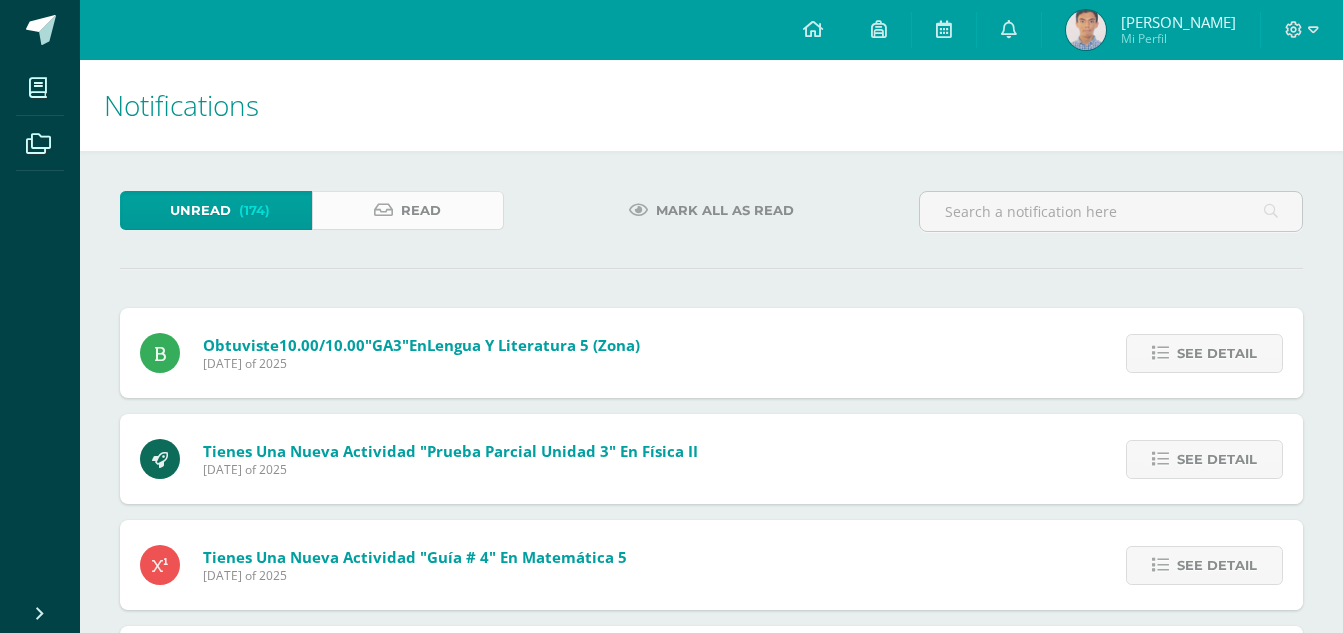 click on "Read" at bounding box center (421, 210) 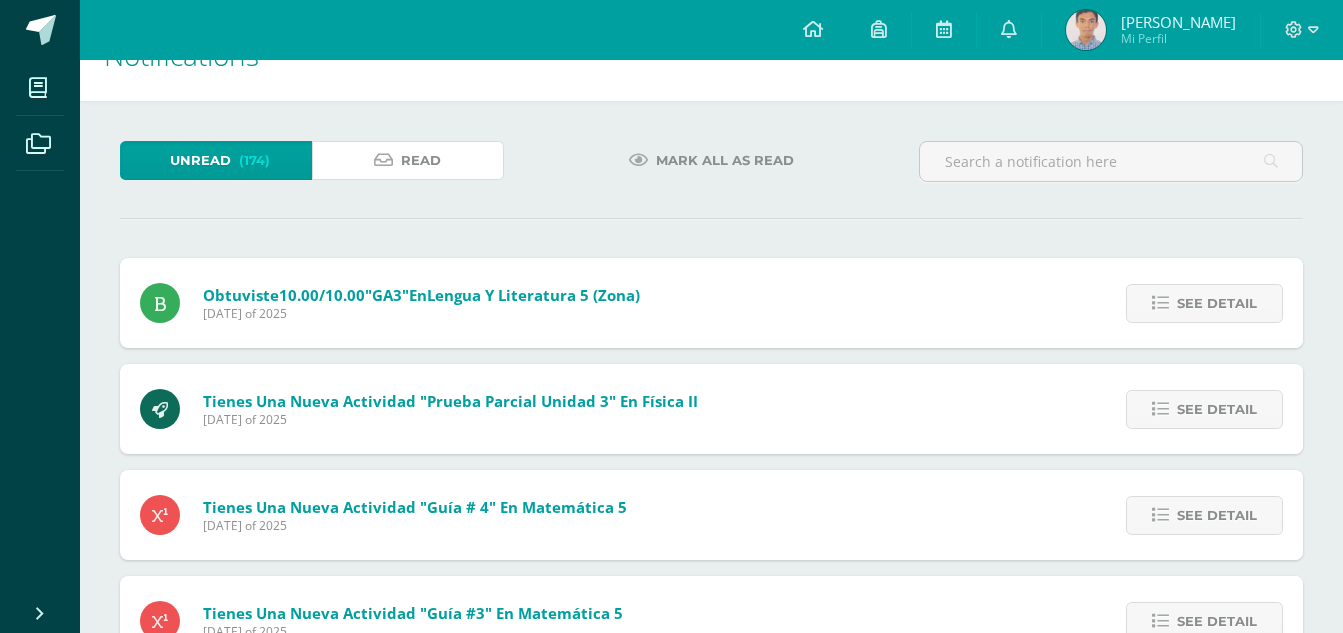 scroll, scrollTop: 126, scrollLeft: 0, axis: vertical 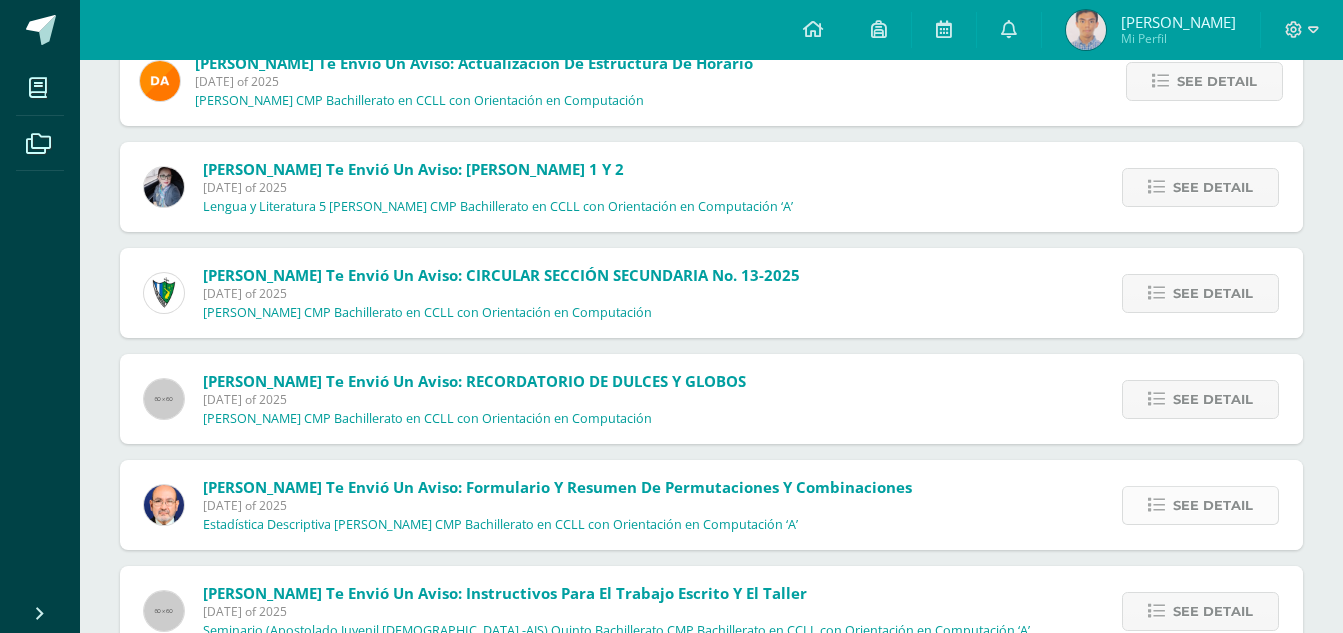 click on "See detail" at bounding box center (1213, 505) 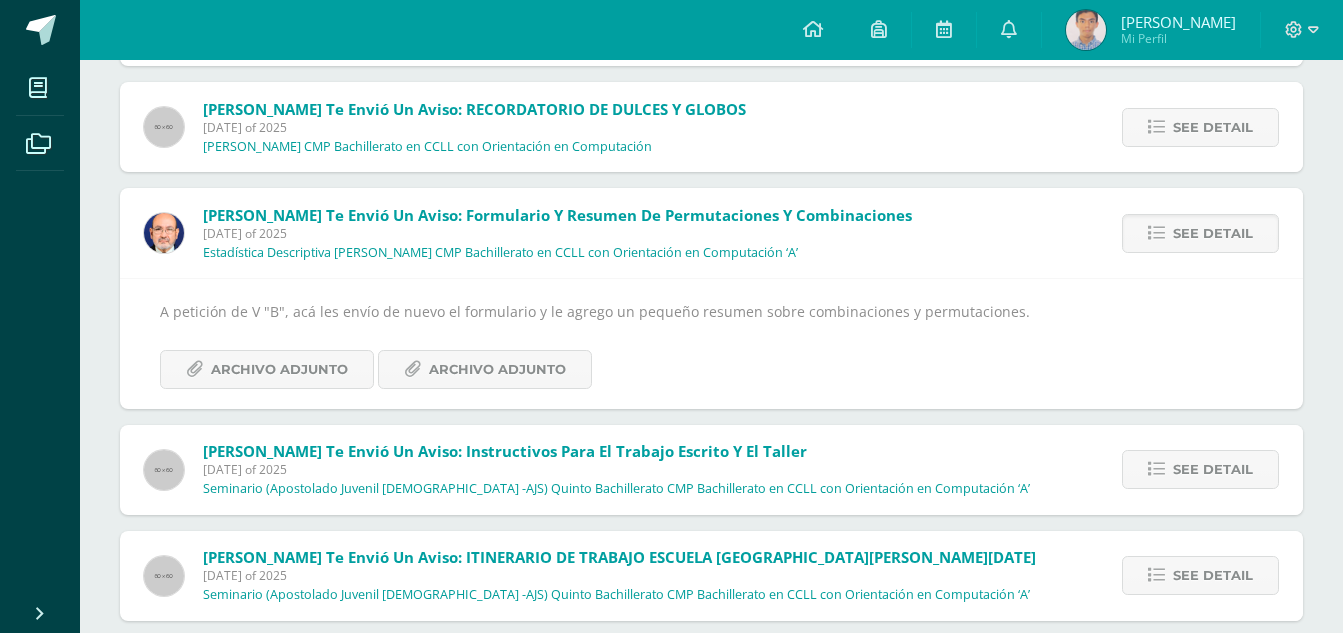 scroll, scrollTop: 1526, scrollLeft: 0, axis: vertical 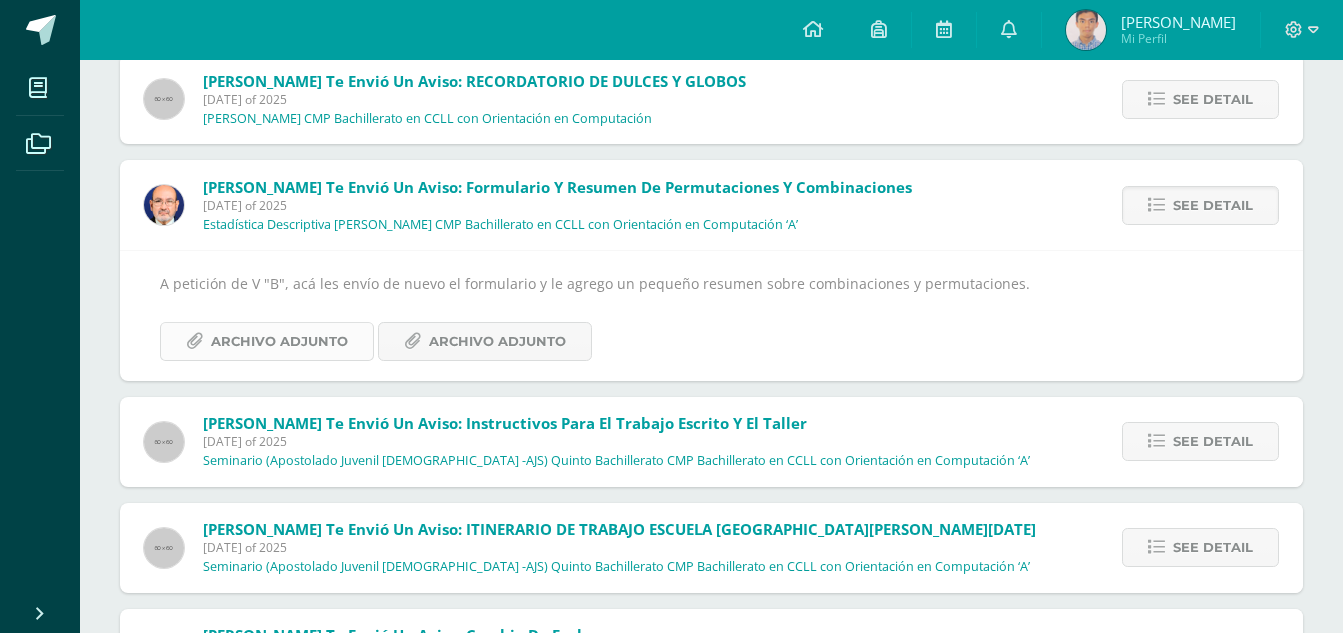 click on "Archivo Adjunto" at bounding box center [267, 341] 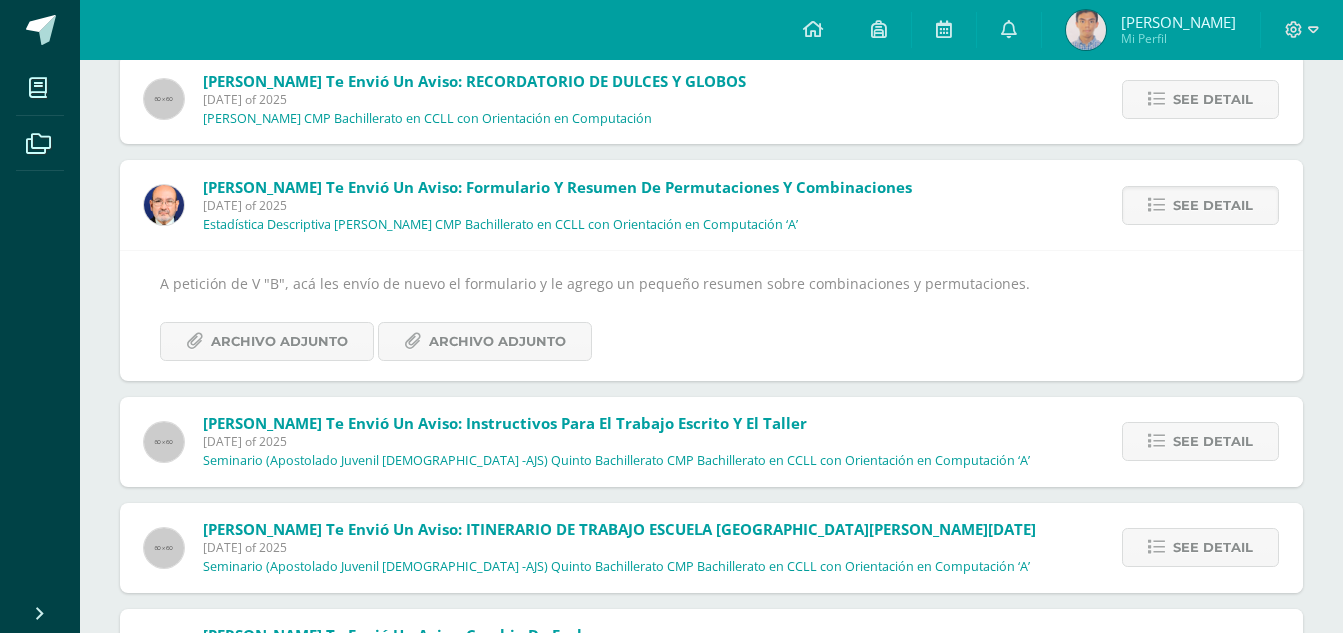 click on "A petición de V "B", acá les envío de nuevo el formulario y le agrego un pequeño resumen sobre combinaciones y permutaciones.
Archivo Adjunto
Archivo Adjunto" at bounding box center [711, 315] 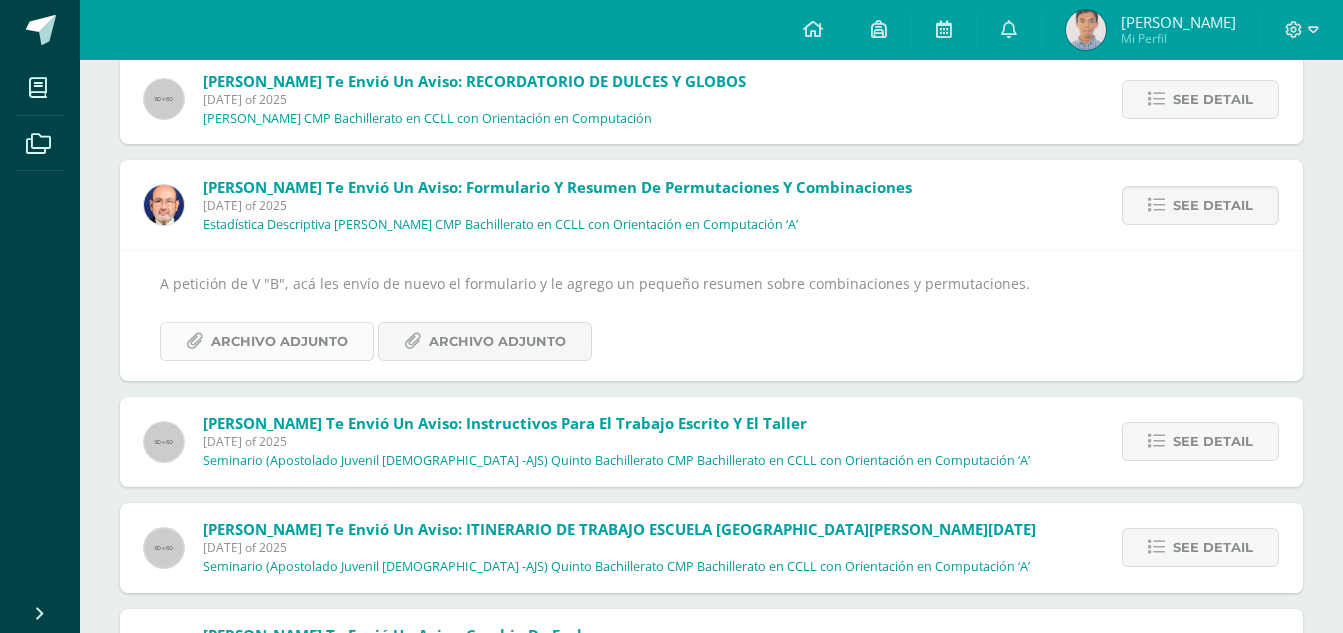 click on "Archivo Adjunto" at bounding box center [279, 341] 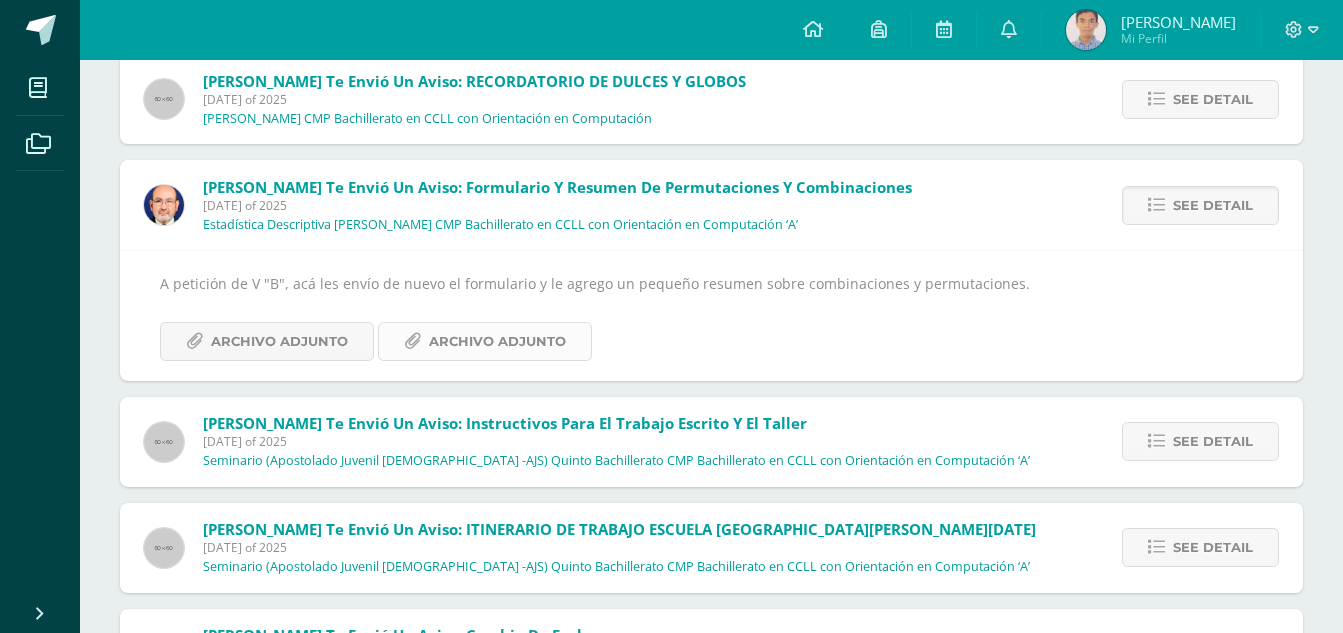 click on "Archivo Adjunto" at bounding box center [497, 341] 